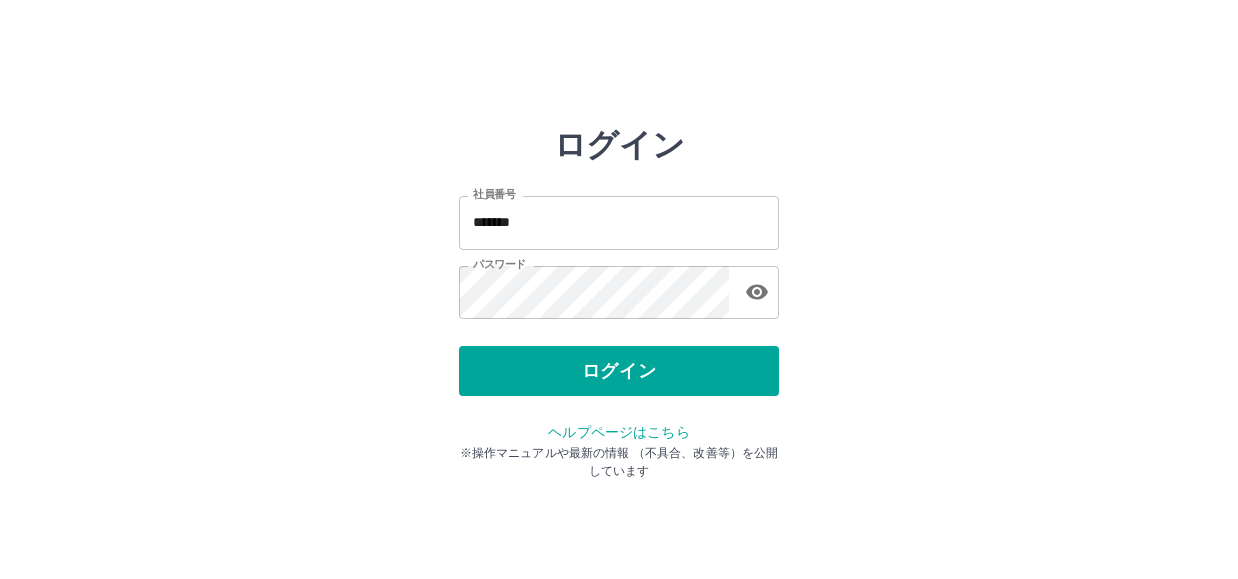 scroll, scrollTop: 0, scrollLeft: 0, axis: both 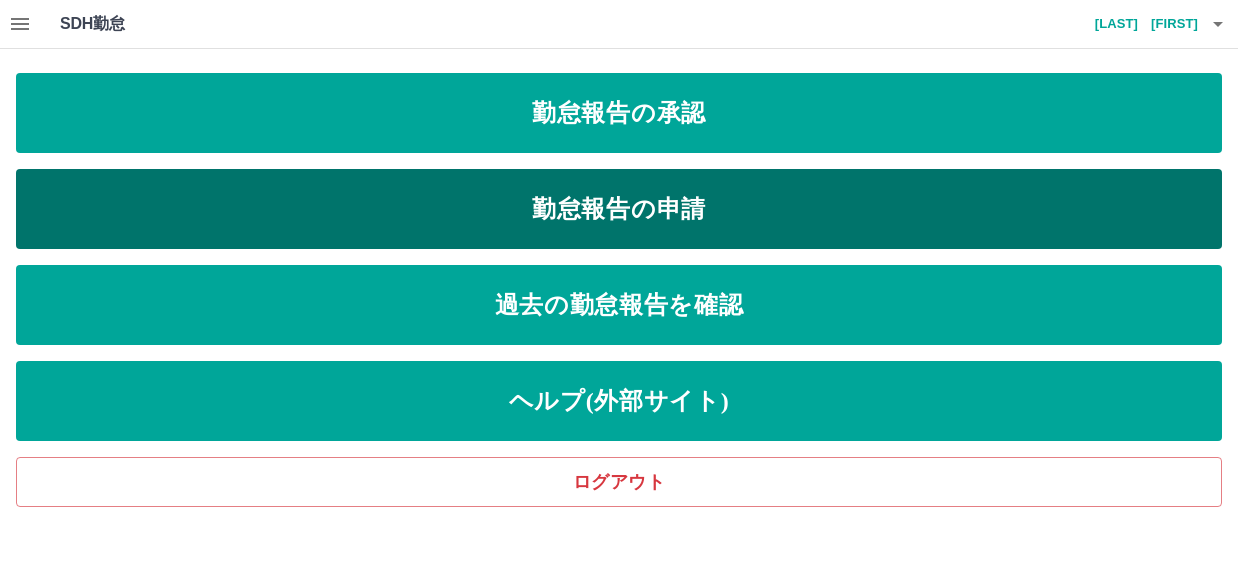 click on "勤怠報告の申請" at bounding box center [619, 209] 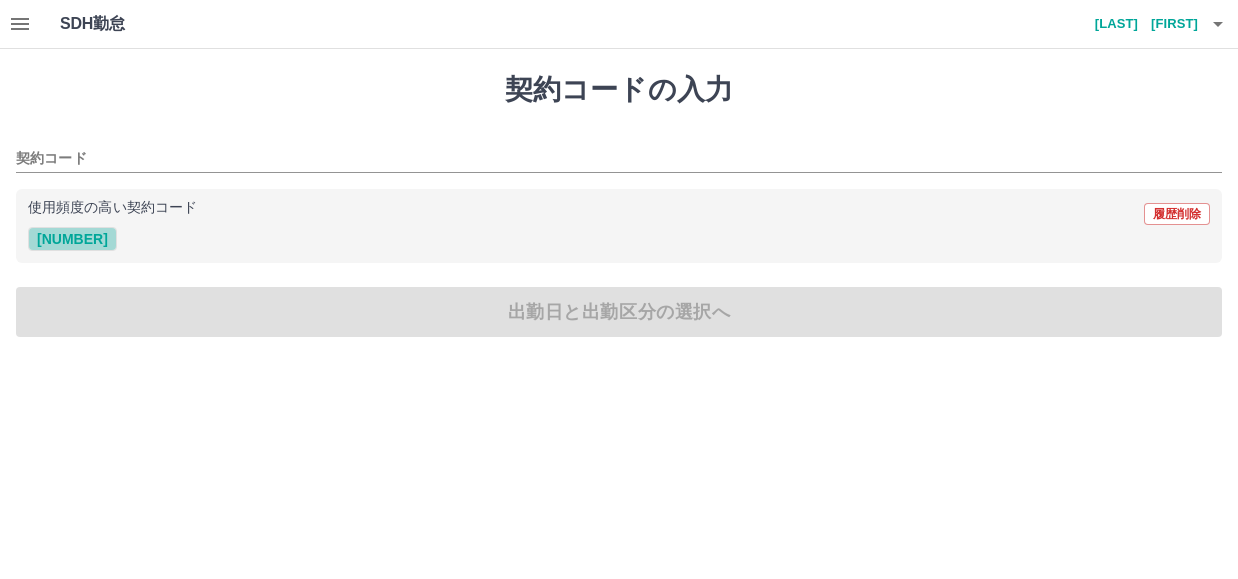 click on "[NUMBER]" at bounding box center [72, 239] 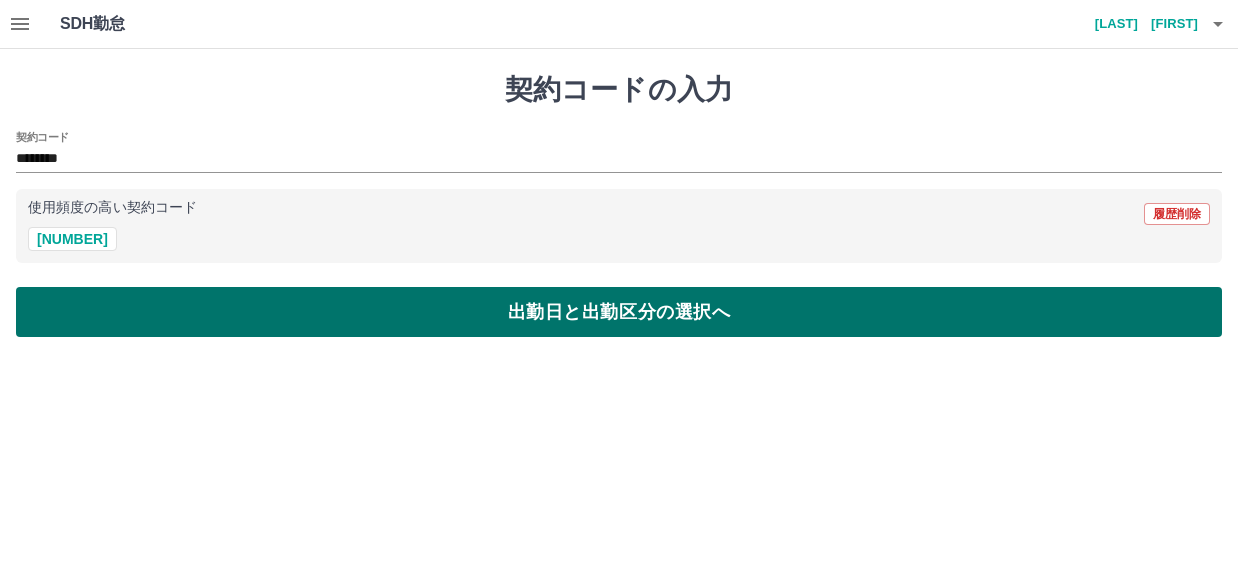 drag, startPoint x: 566, startPoint y: 312, endPoint x: 519, endPoint y: 315, distance: 47.095646 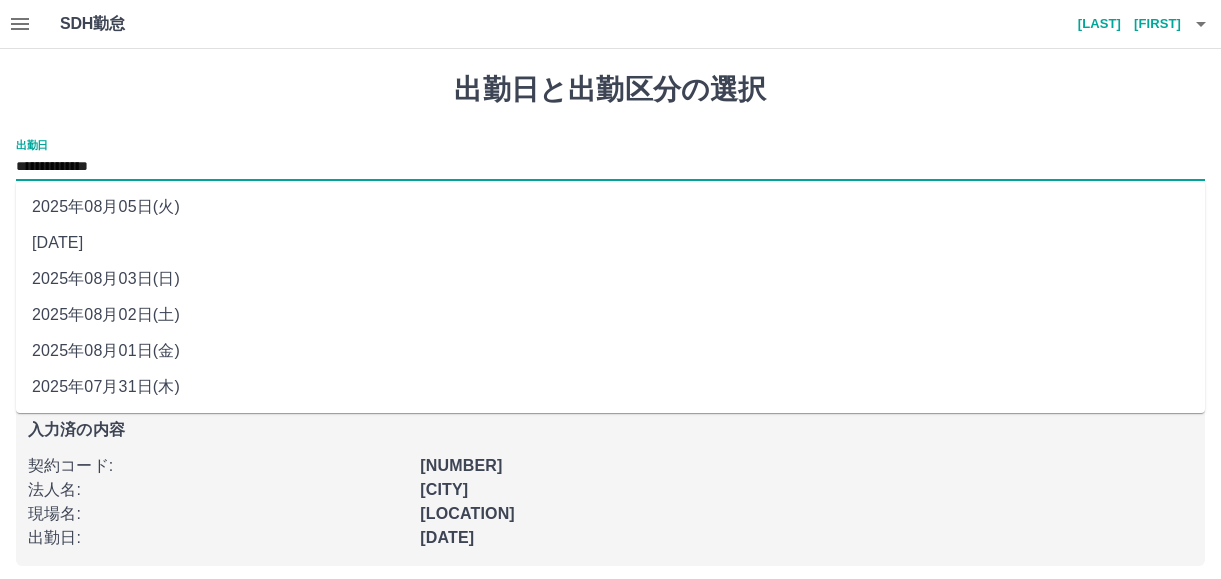 click on "**********" at bounding box center [610, 167] 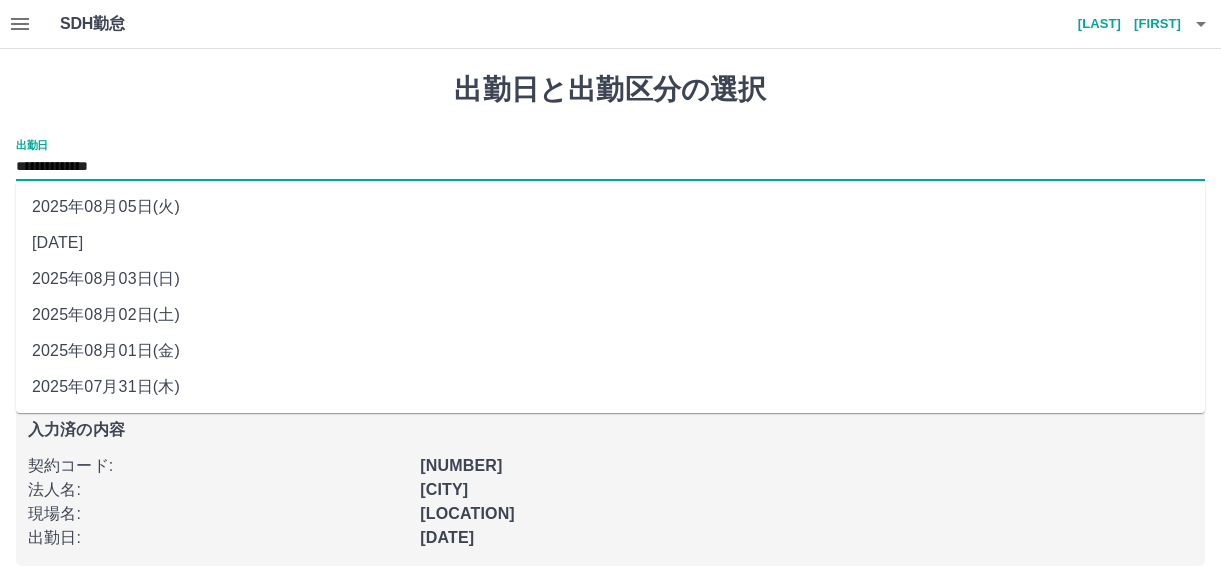 click on "2025年08月03日(日)" at bounding box center [610, 279] 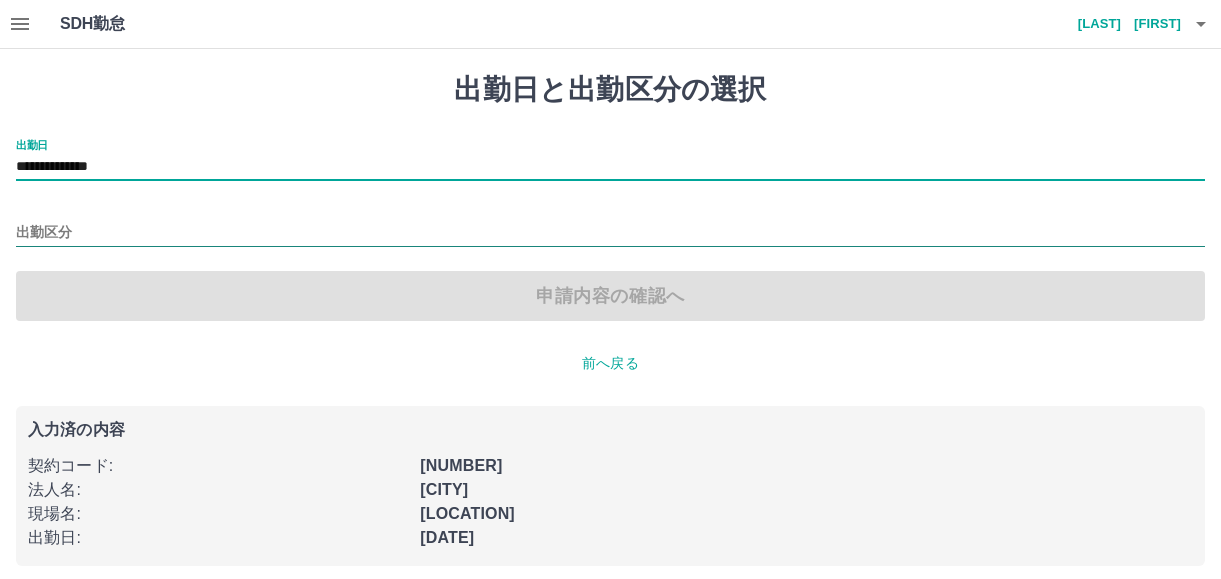 click on "出勤区分" at bounding box center (610, 233) 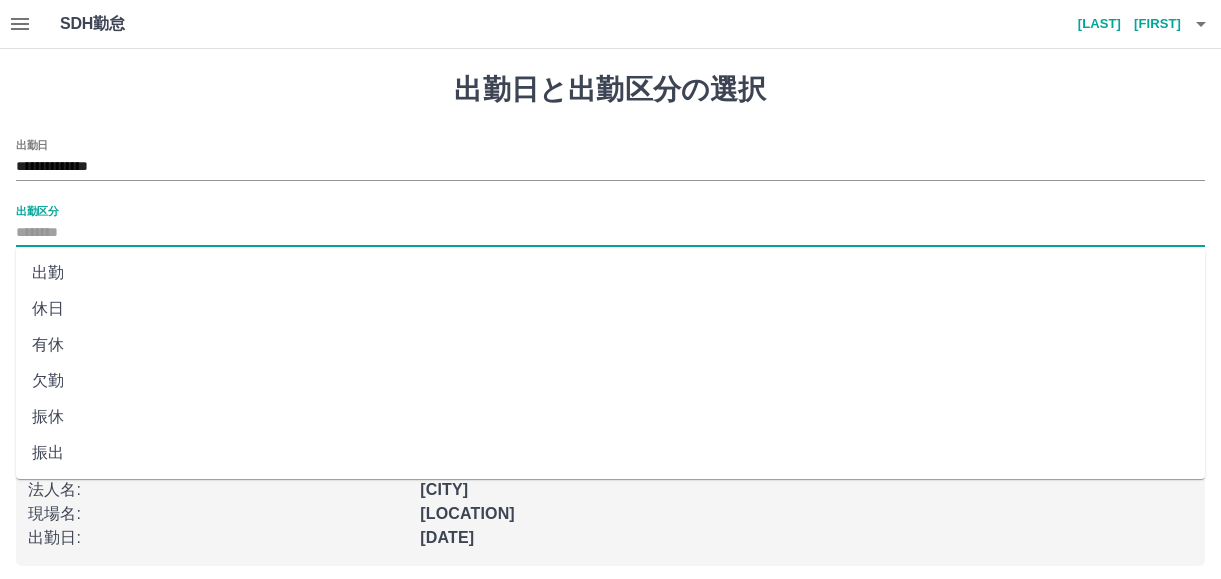 click on "出勤" at bounding box center (610, 273) 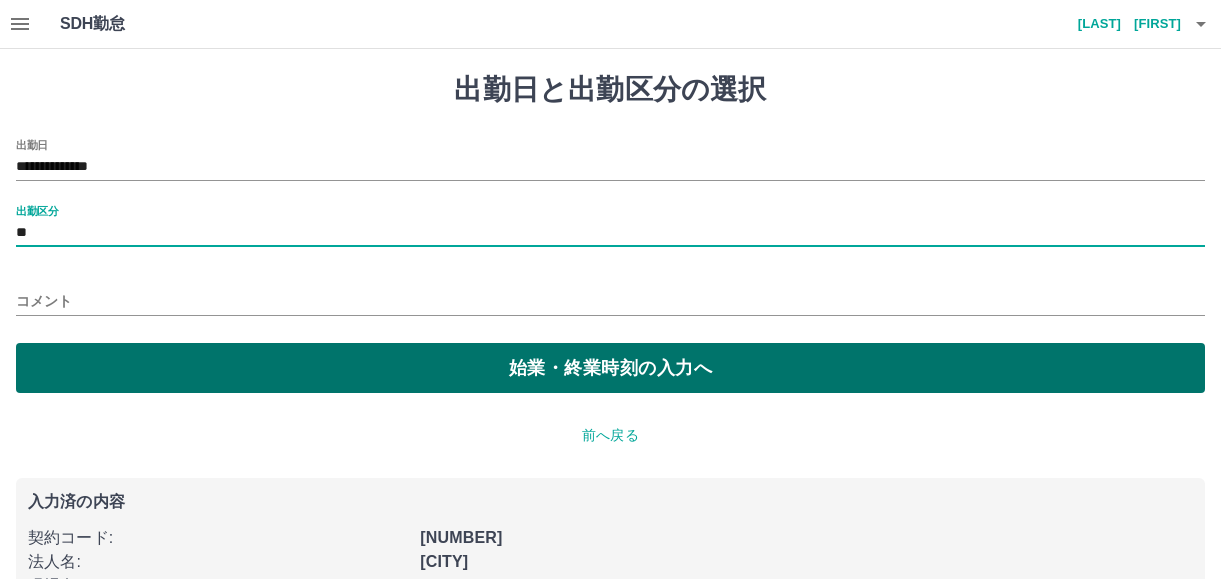 drag, startPoint x: 512, startPoint y: 364, endPoint x: 488, endPoint y: 359, distance: 24.5153 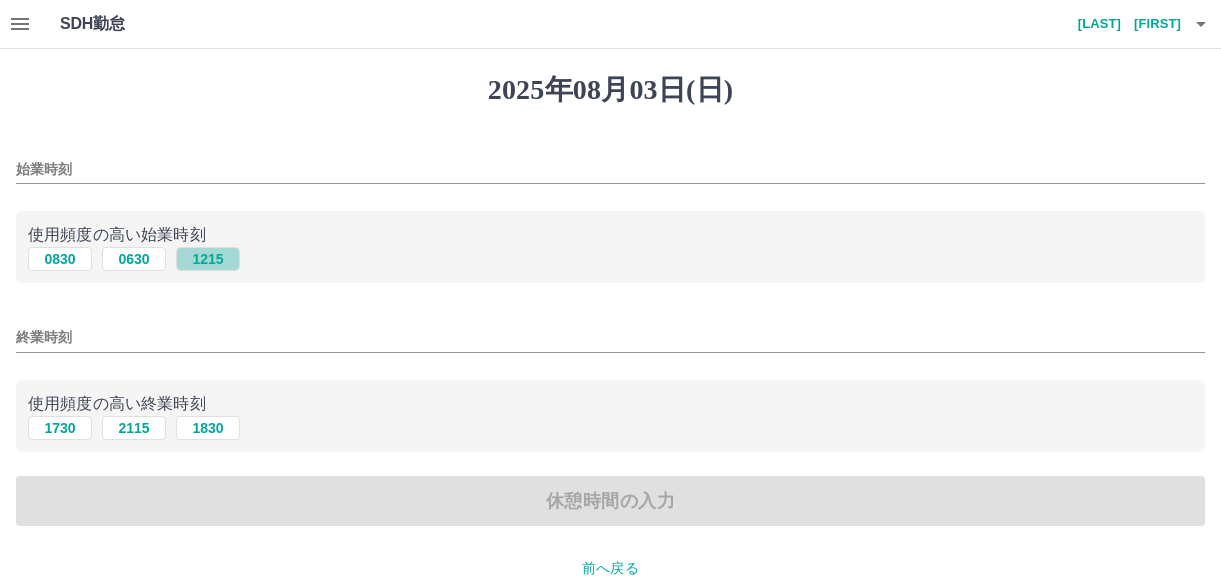click on "1215" at bounding box center [208, 259] 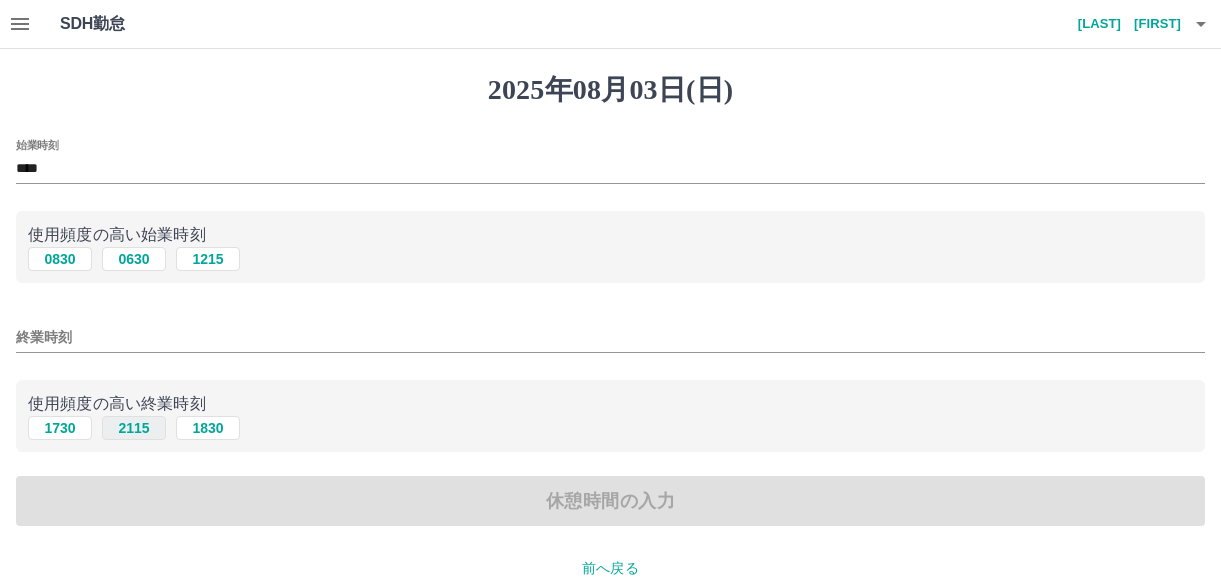 click on "2115" at bounding box center (134, 428) 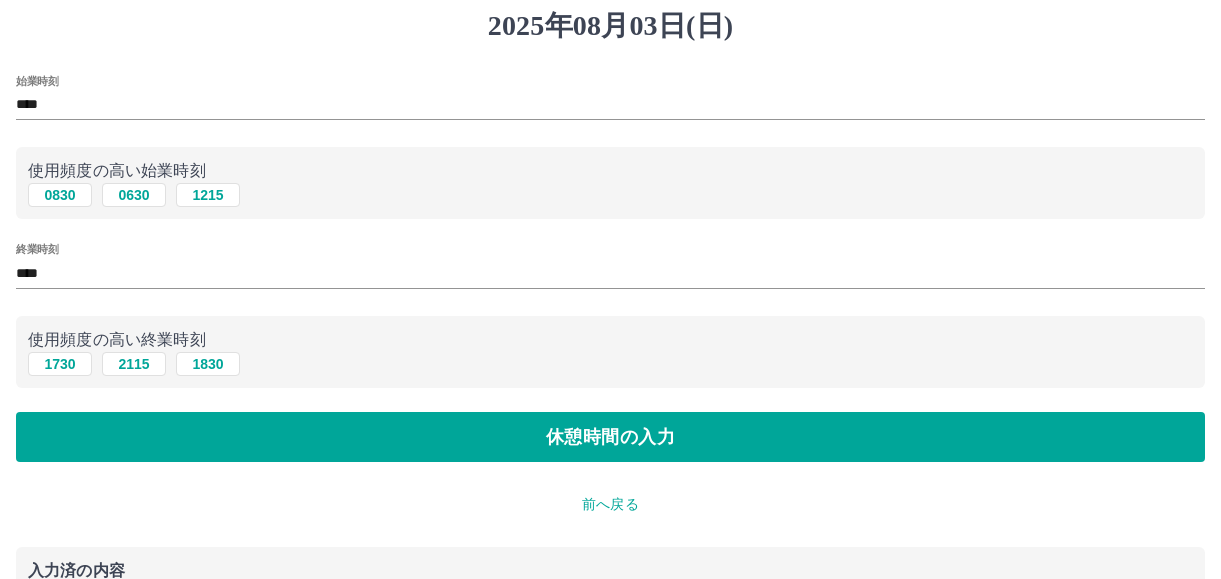 scroll, scrollTop: 100, scrollLeft: 0, axis: vertical 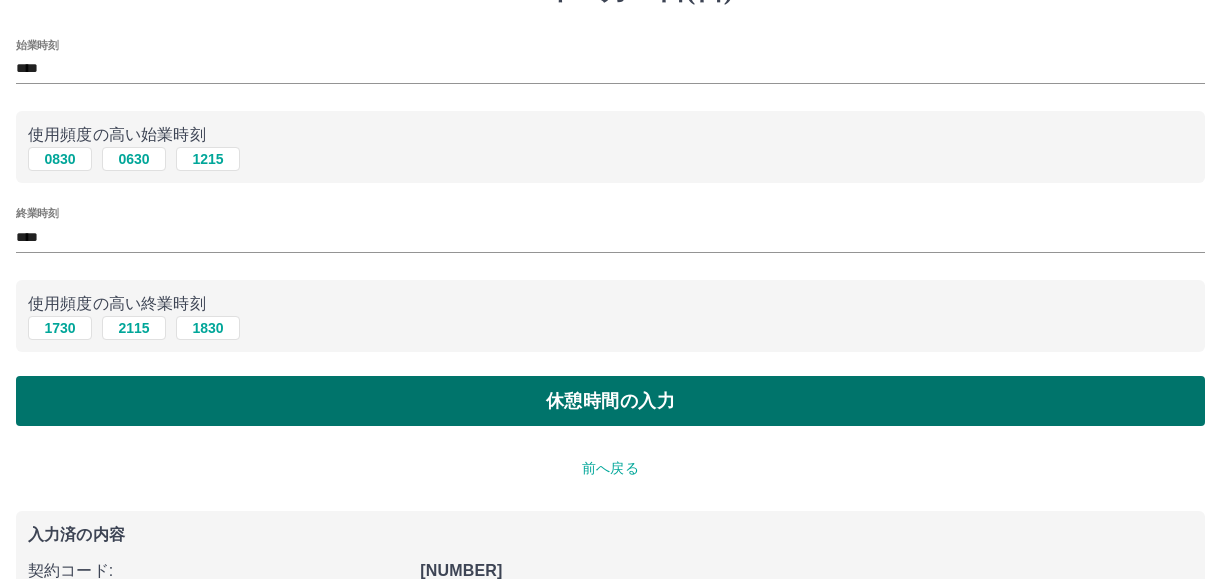 drag, startPoint x: 641, startPoint y: 401, endPoint x: 589, endPoint y: 393, distance: 52.611786 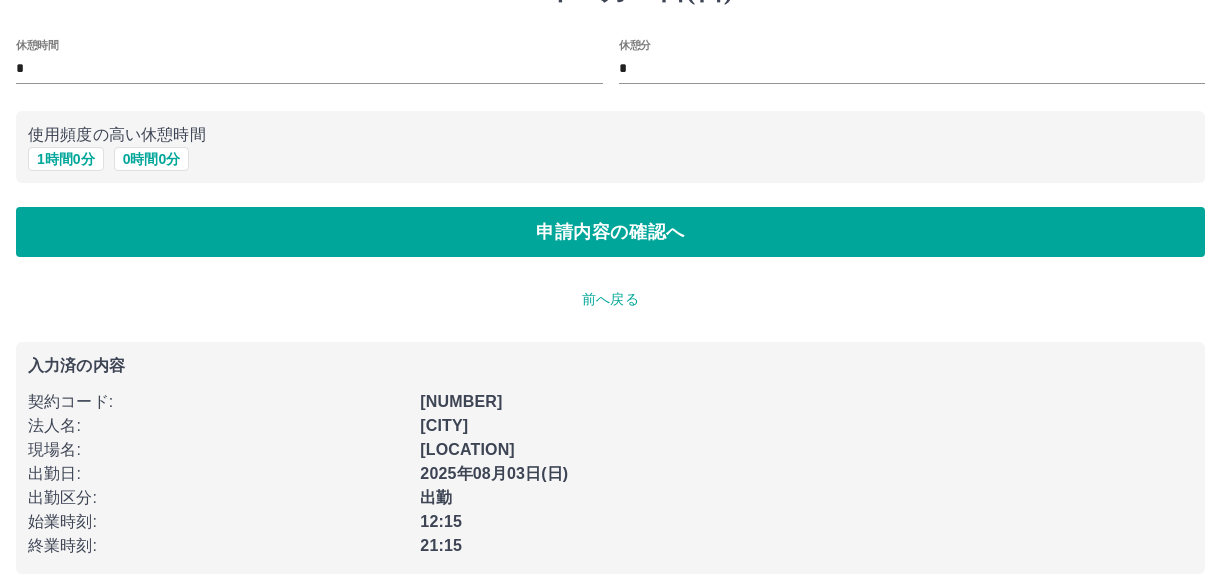 scroll, scrollTop: 0, scrollLeft: 0, axis: both 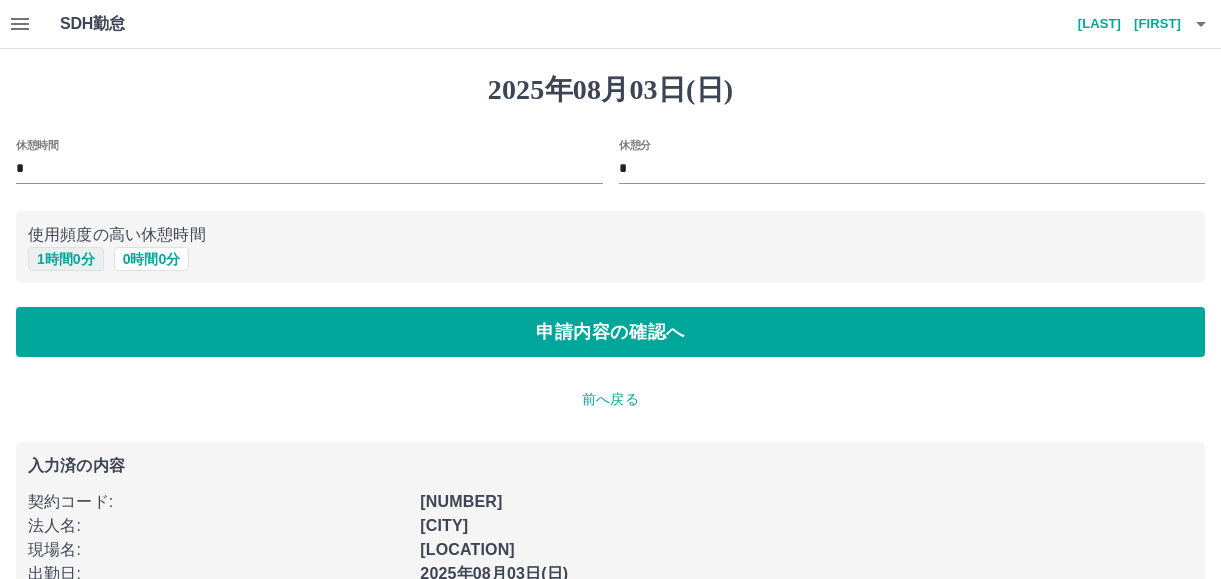 click on "1 時間 0 分" at bounding box center [66, 259] 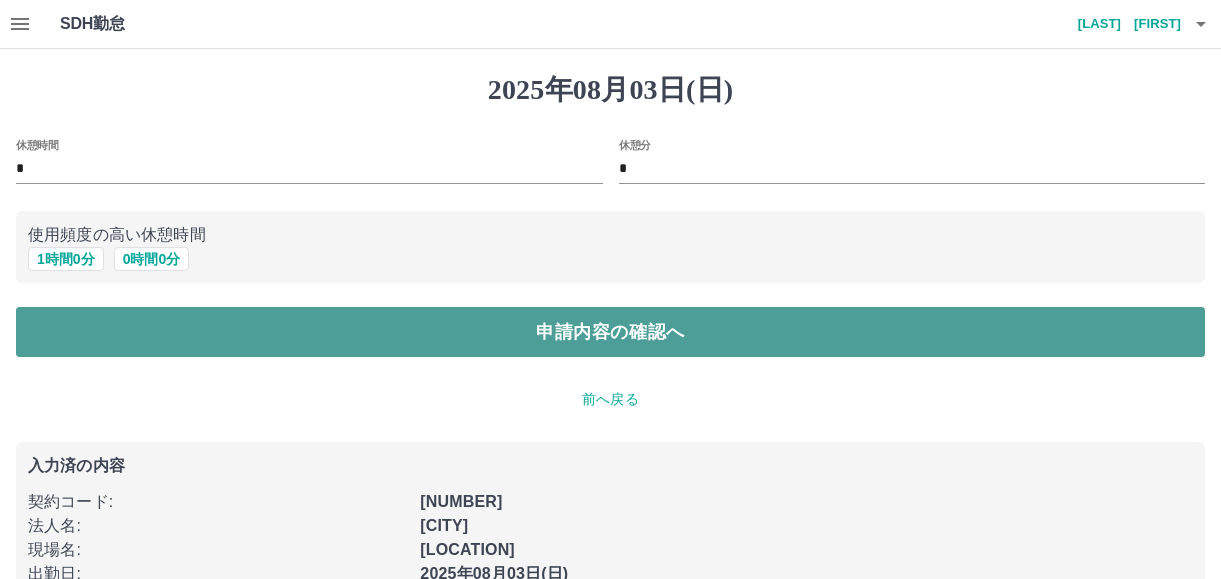 click on "申請内容の確認へ" at bounding box center [610, 332] 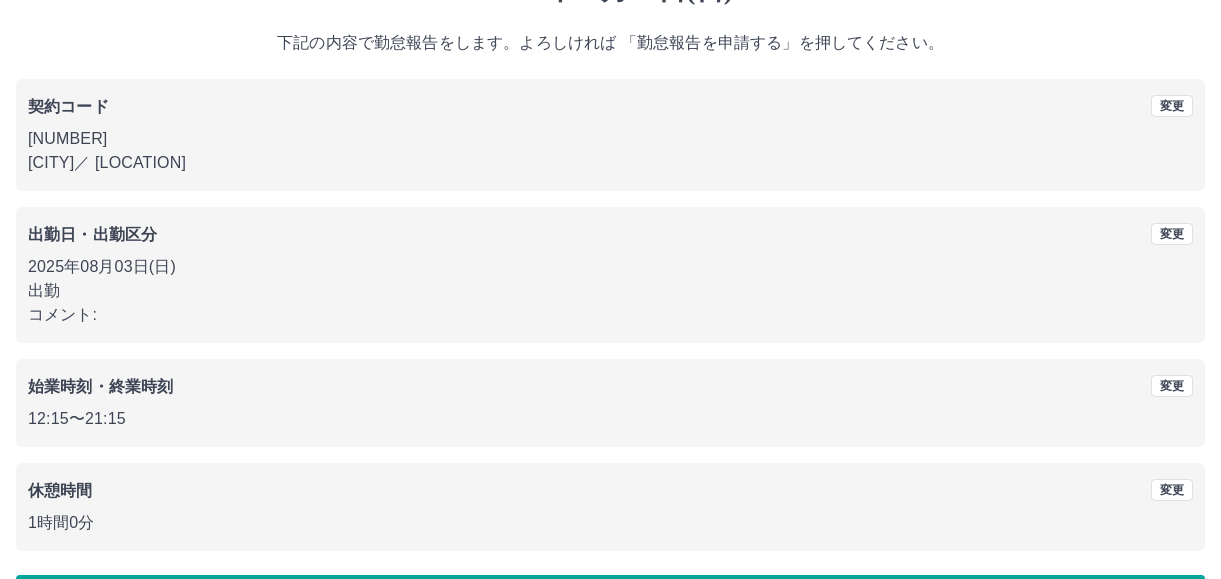 scroll, scrollTop: 170, scrollLeft: 0, axis: vertical 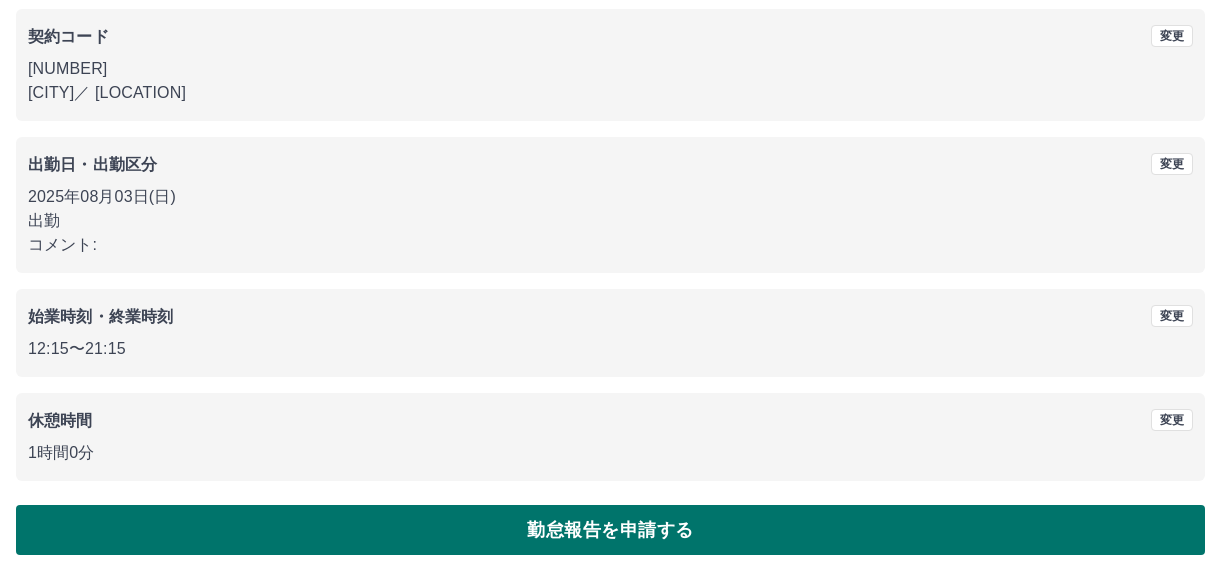 click on "勤怠報告を申請する" at bounding box center [610, 530] 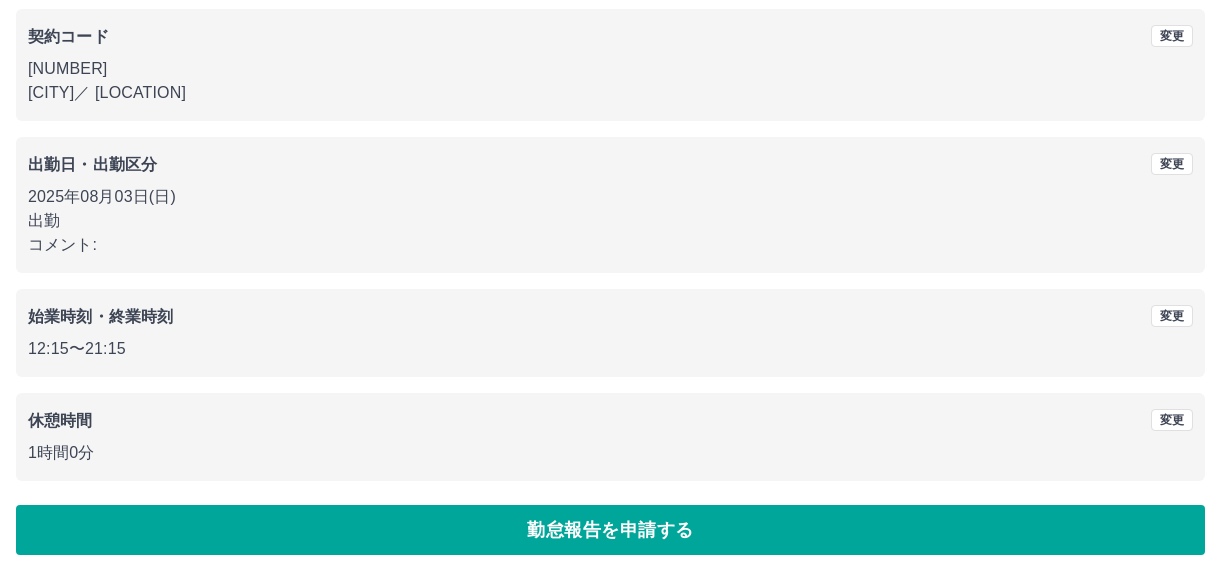 scroll, scrollTop: 0, scrollLeft: 0, axis: both 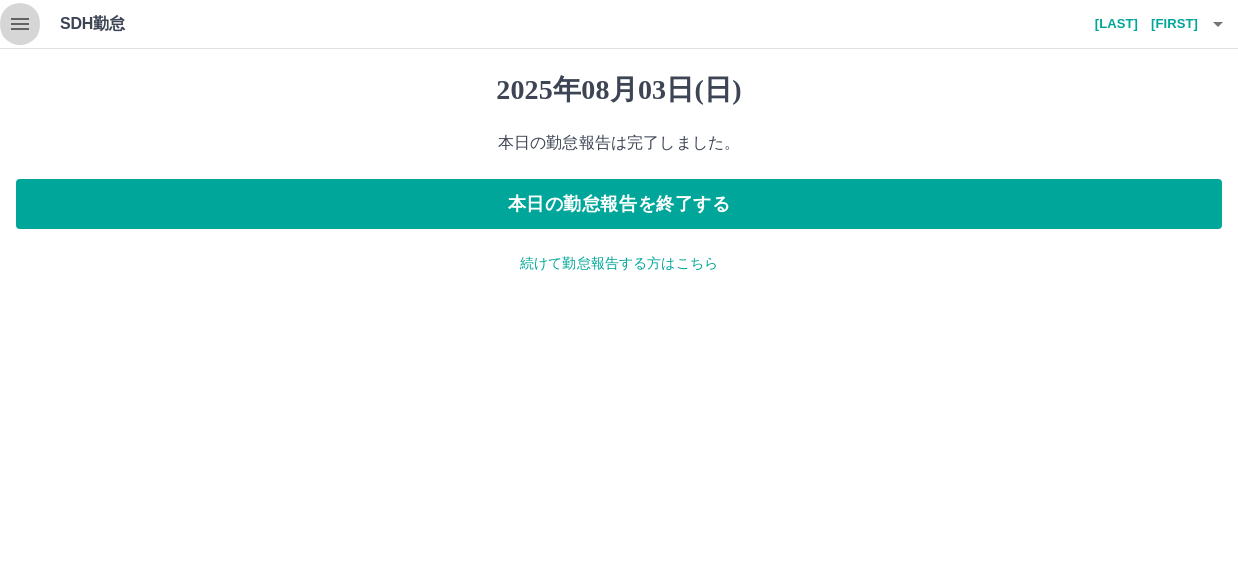 click 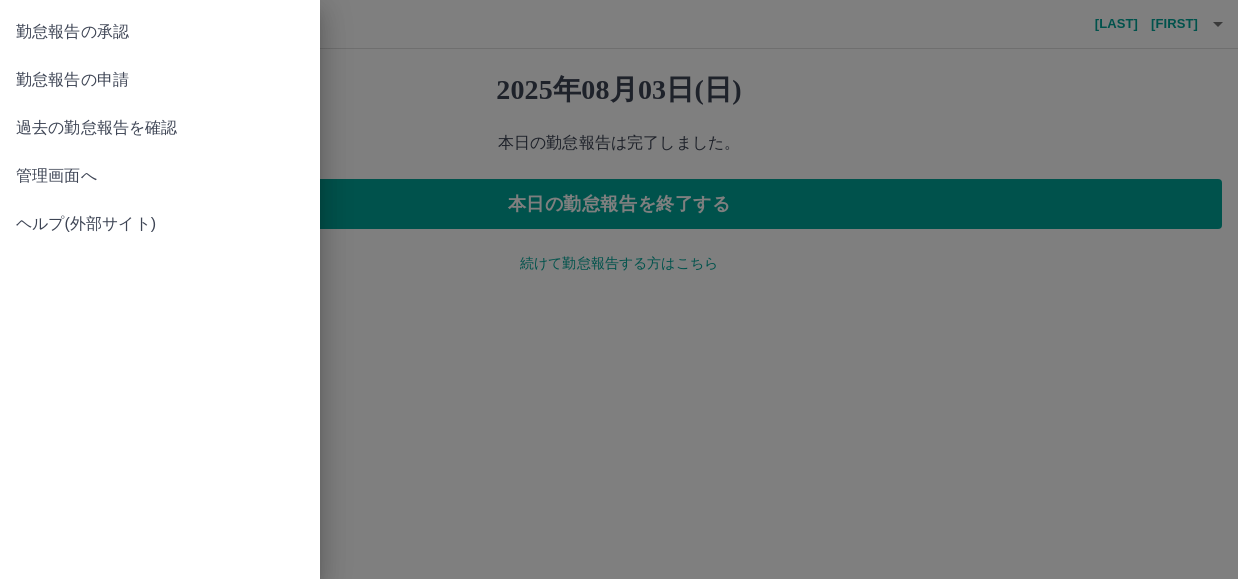 click on "勤怠報告の承認" at bounding box center (160, 32) 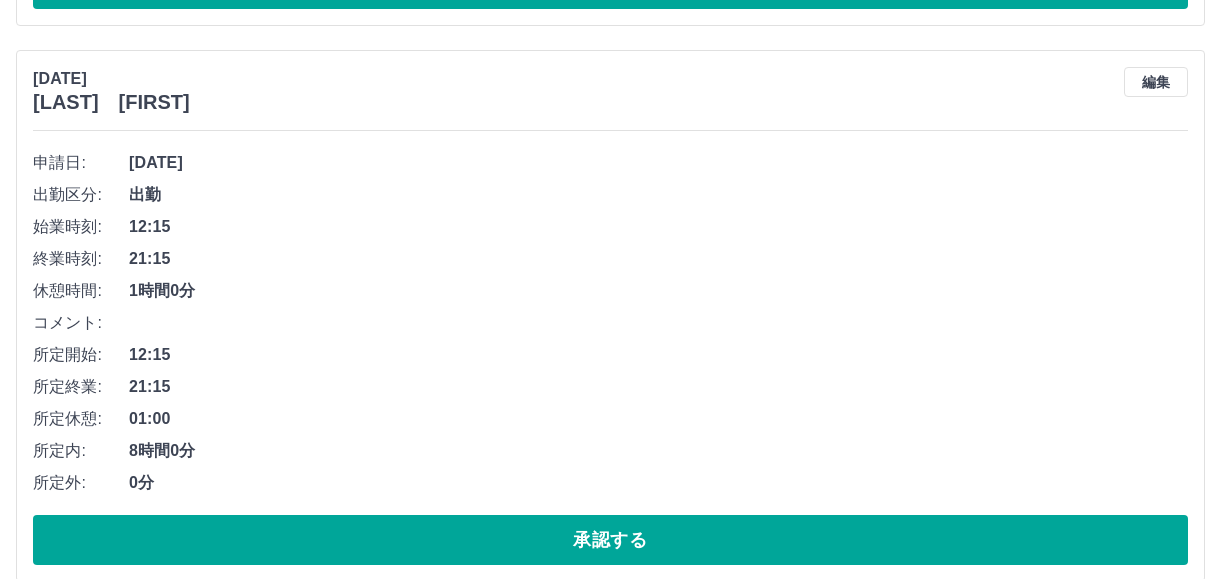 scroll, scrollTop: 483, scrollLeft: 0, axis: vertical 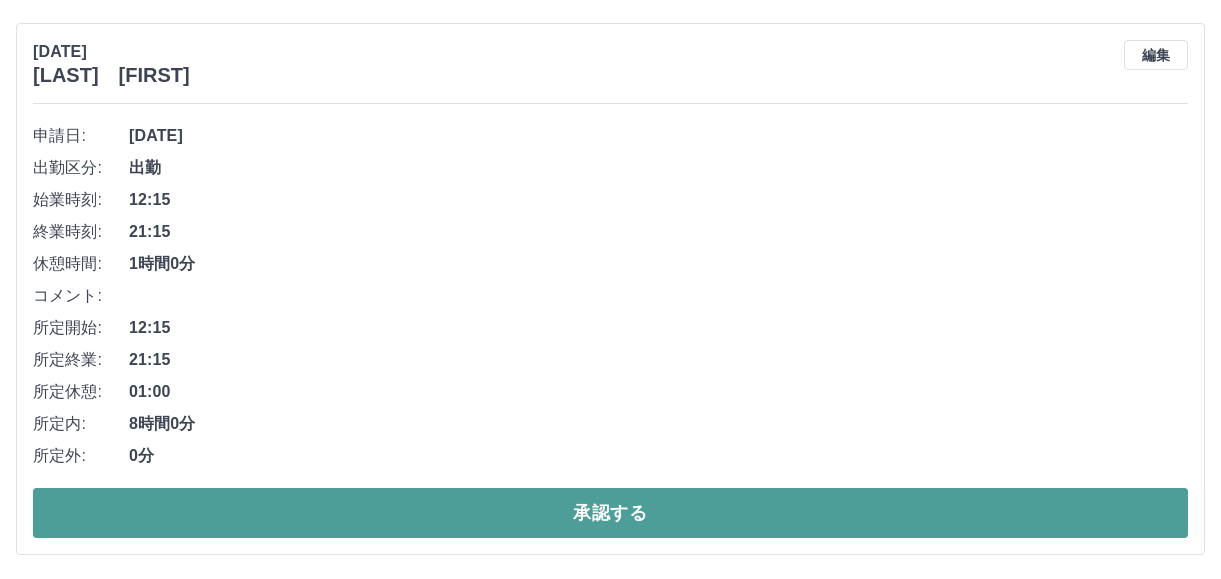 click on "承認する" at bounding box center [610, 513] 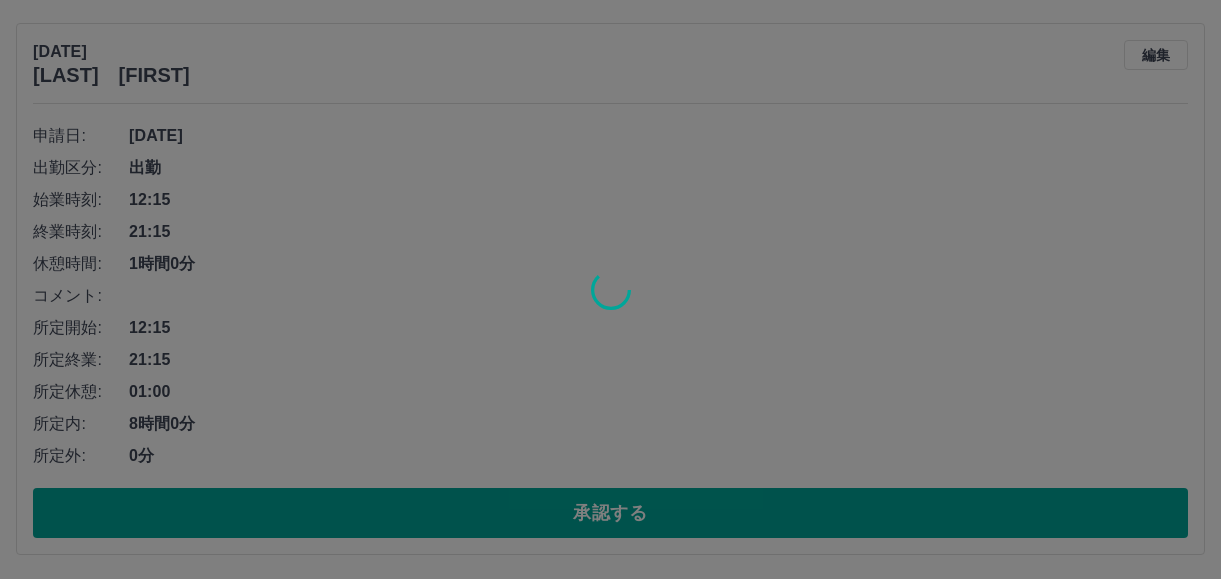 scroll, scrollTop: 0, scrollLeft: 0, axis: both 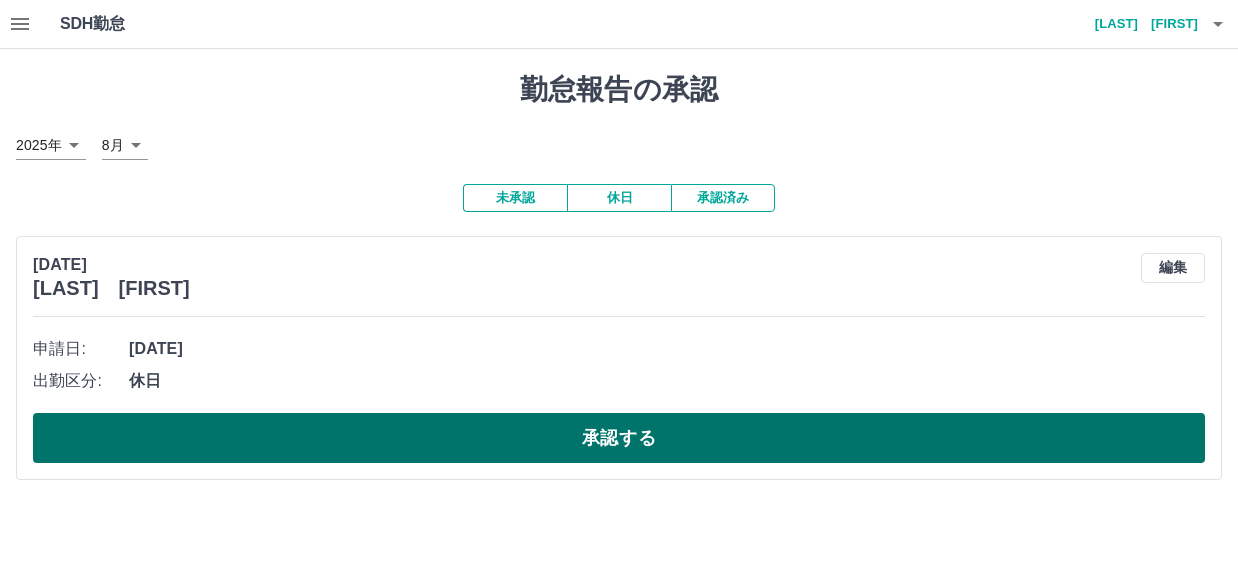 click on "承認する" at bounding box center (619, 438) 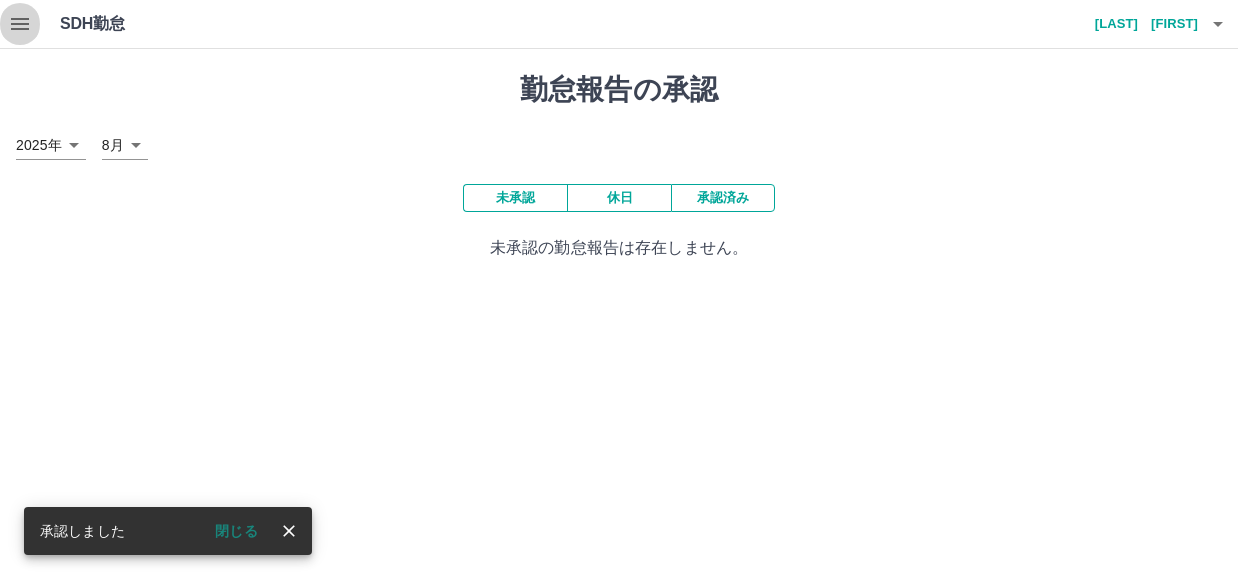 click 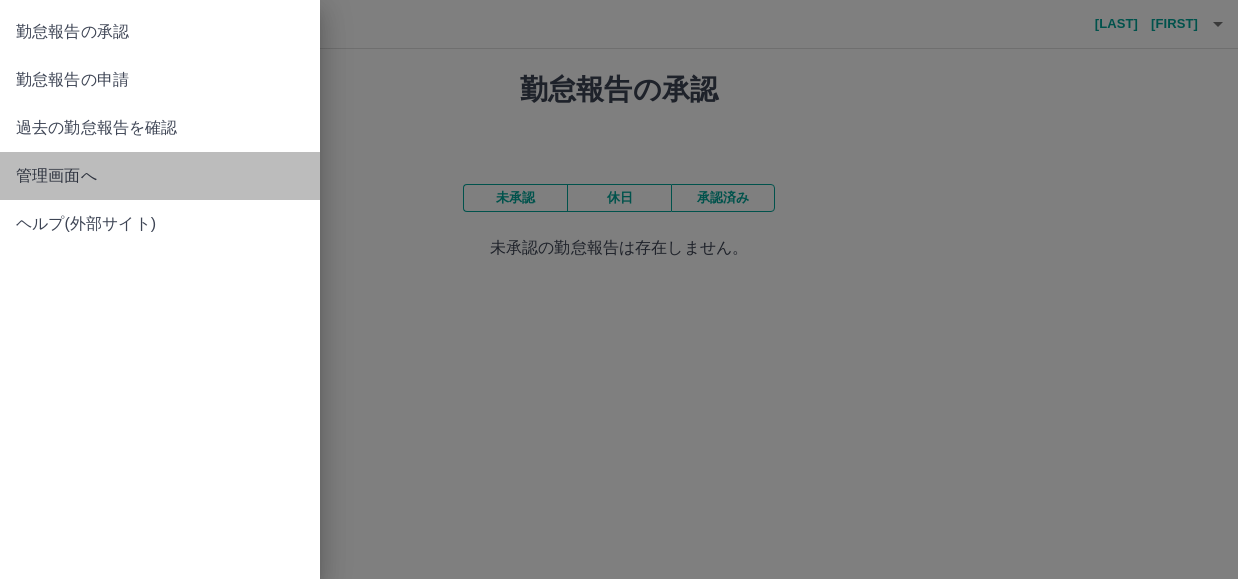 click on "管理画面へ" at bounding box center [160, 176] 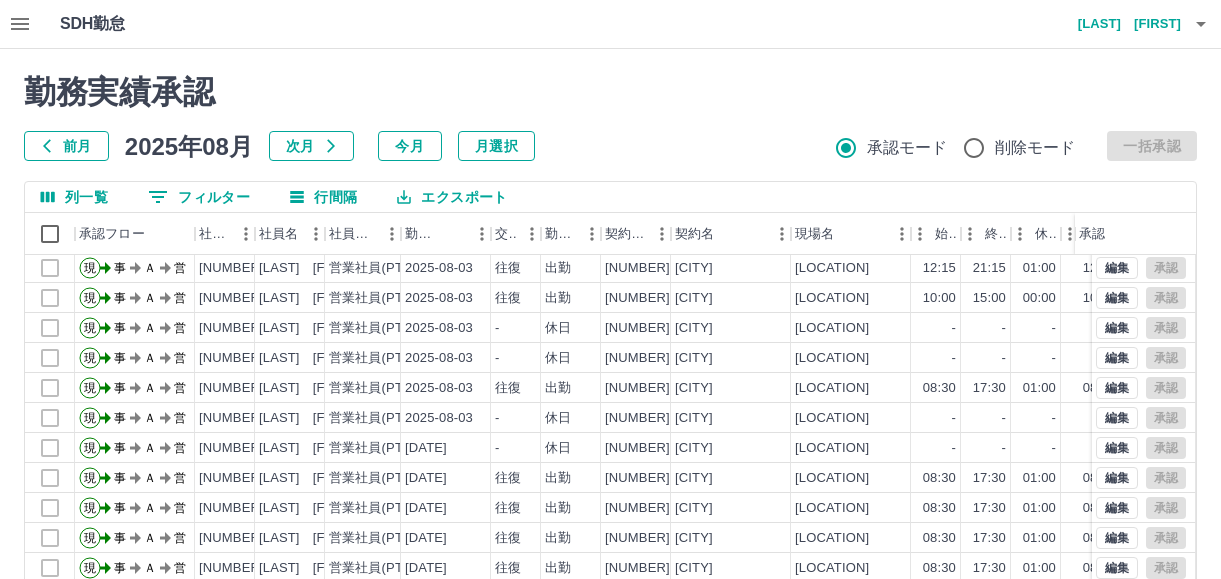 scroll, scrollTop: 104, scrollLeft: 0, axis: vertical 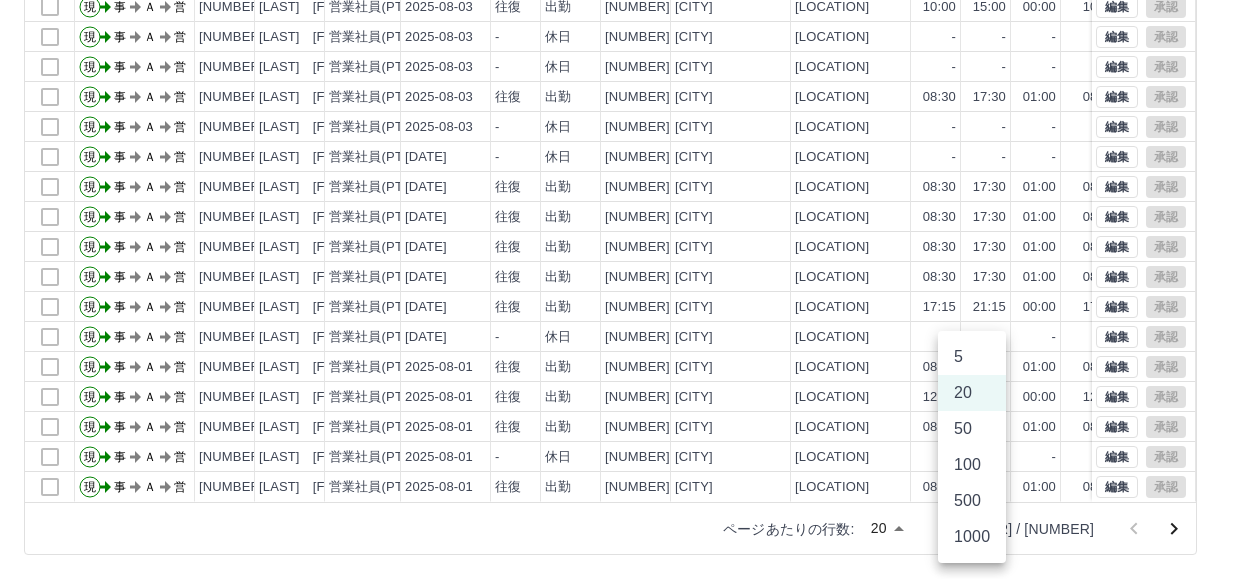 click on "SDH勤怠 [LAST]　[FIRST] 勤務実績承認 前月 [DATE] 次月 今月 月選択 承認モード 削除モード 一括承認 列一覧 0 フィルター 行間隔 エクスポート 承認フロー 社員番号 社員名 社員区分 勤務日 交通費 勤務区分 契約コード 契約名 現場名 始業 終業 休憩 所定開始 所定終業 所定休憩 拘束 勤務 承認 現 事 Ａ 営 [NUMBER] [LAST]　[FIRST] 営業社員(PT契約) [DATE]  -  休日 [NUMBER] [CITY] [LOCATION] - - - - - - 00:00 00:00 現 事 Ａ 営 [NUMBER] [LAST]　[FIRST] 営業社員(PT契約) [DATE] 往復 出勤 [NUMBER] [CITY] [LOCATION] 12:15 21:15 01:00 12:15 21:15 01:00 09:00 08:00 現 事 Ａ 営 [NUMBER] [LAST]　[FIRST] 営業社員(PT契約) [DATE] 往復 出勤 [NUMBER] [CITY] [LOCATION] 10:00 15:00 00:00 10:00 15:00 00:00 05:00 05:00 現 事 Ａ 営 [NUMBER] [LAST]　[FIRST] 営業社員(PT契約) [DATE]" at bounding box center (619, 156) 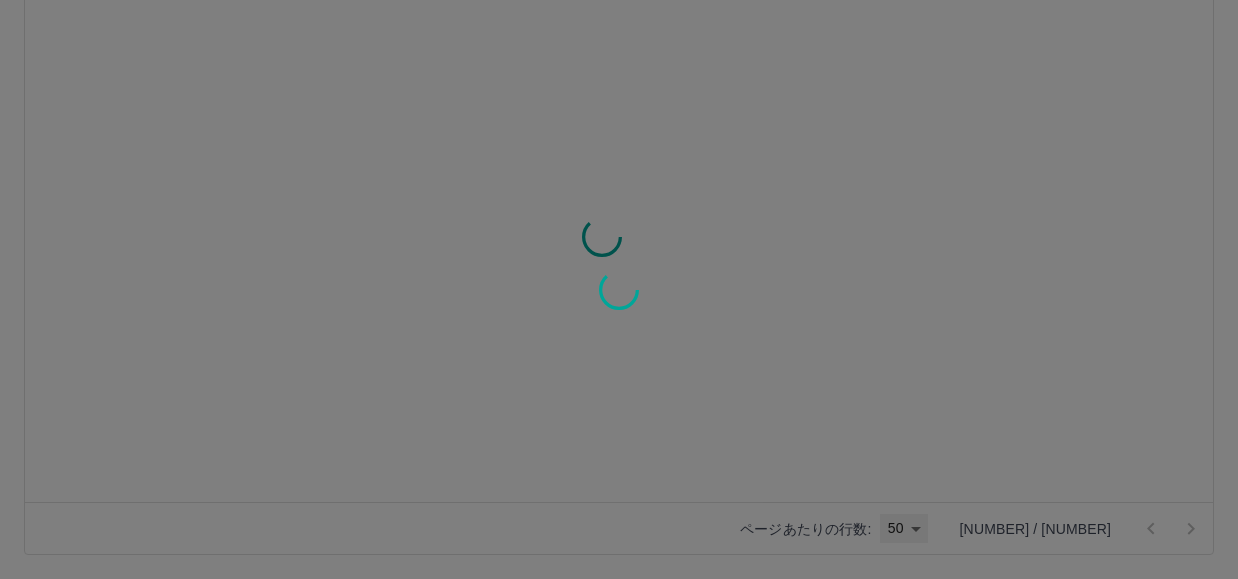 type on "**" 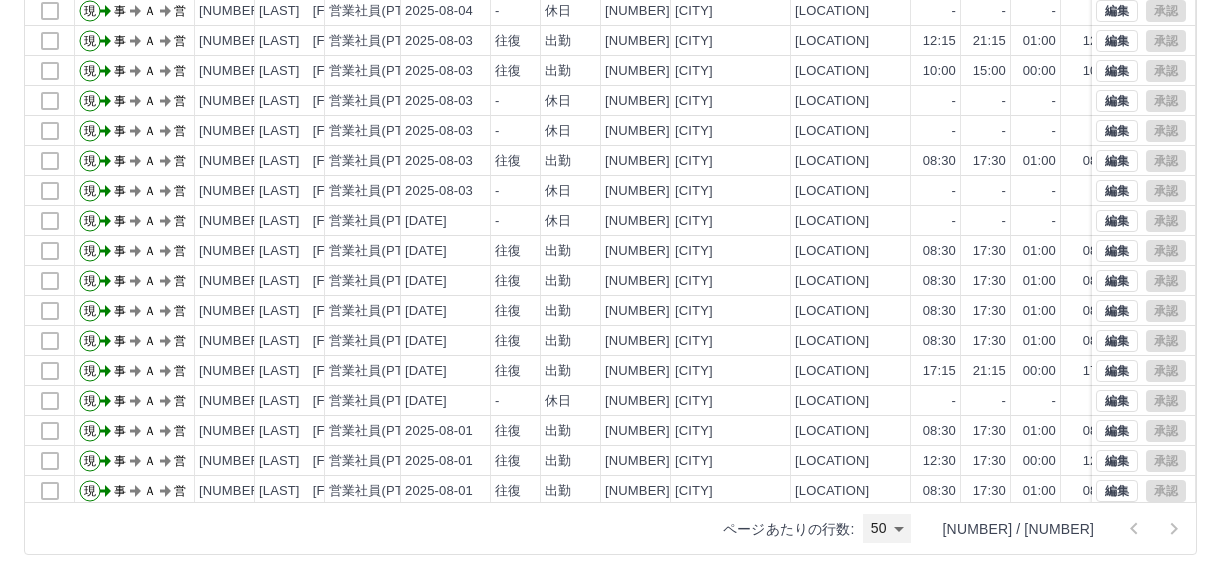 scroll, scrollTop: 0, scrollLeft: 0, axis: both 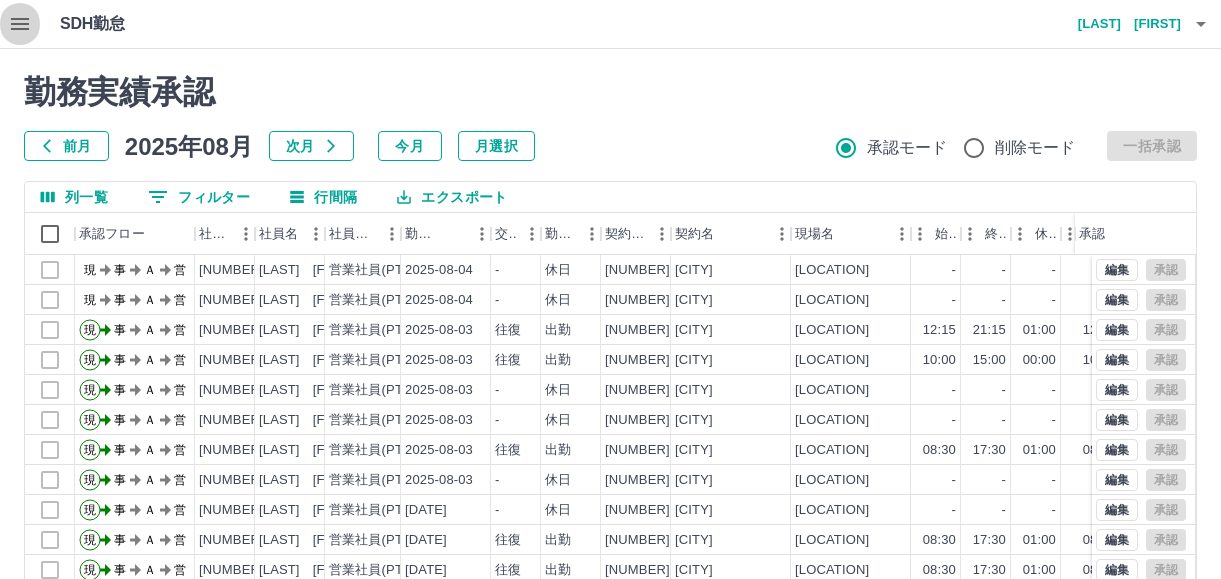 click 